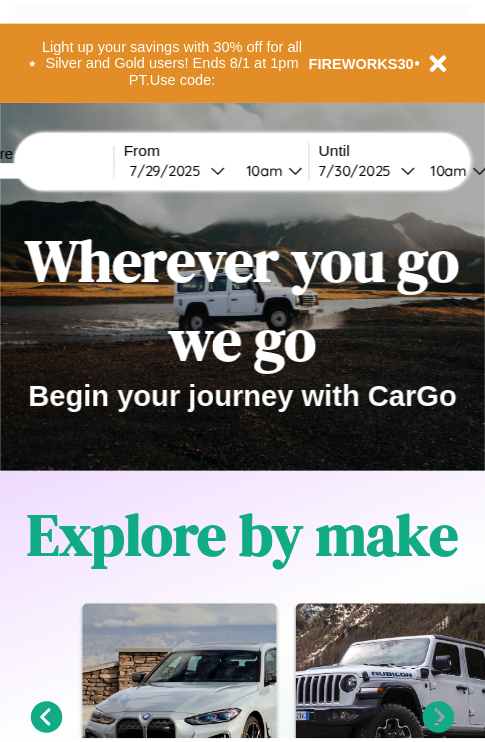 scroll, scrollTop: 0, scrollLeft: 0, axis: both 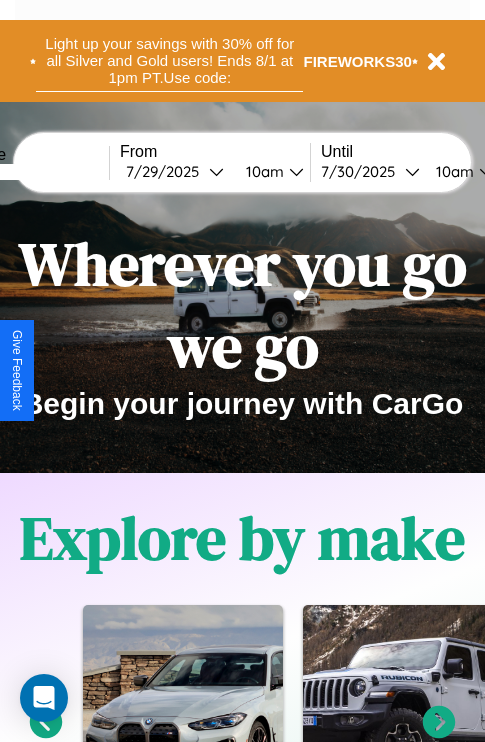 click on "Light up your savings with 30% off for all Silver and Gold users! Ends 8/1 at 1pm PT.  Use code:" at bounding box center (169, 61) 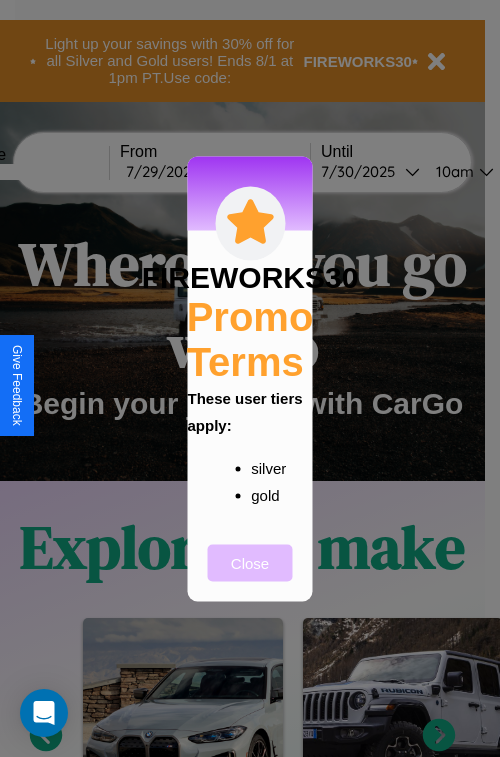 click on "Close" at bounding box center [250, 562] 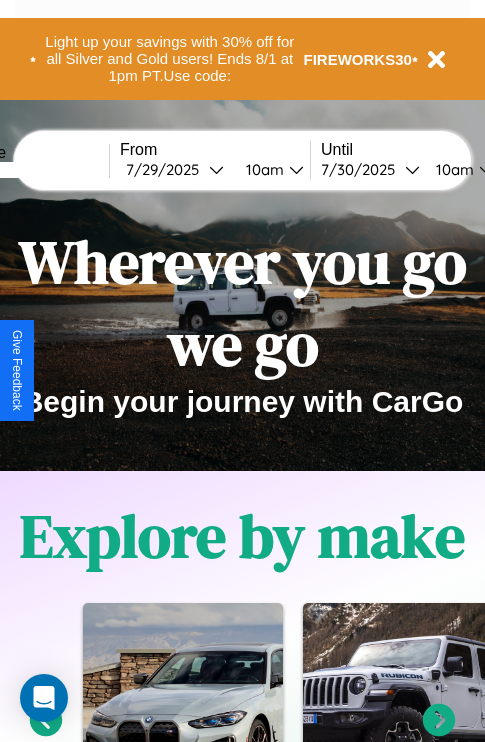 scroll, scrollTop: 308, scrollLeft: 0, axis: vertical 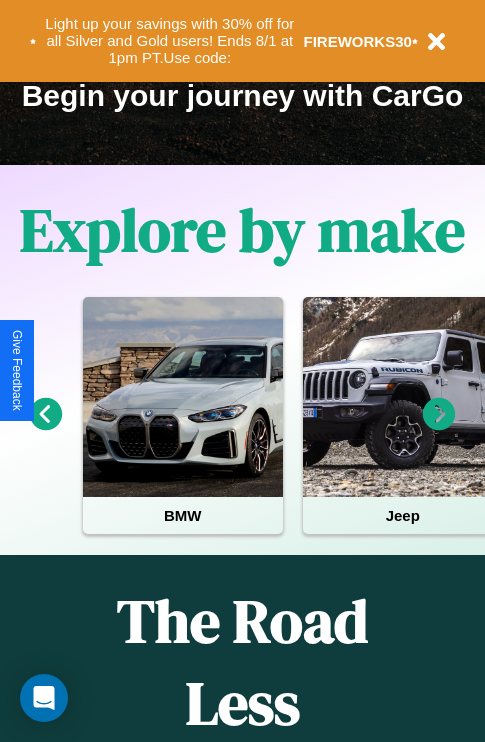 click 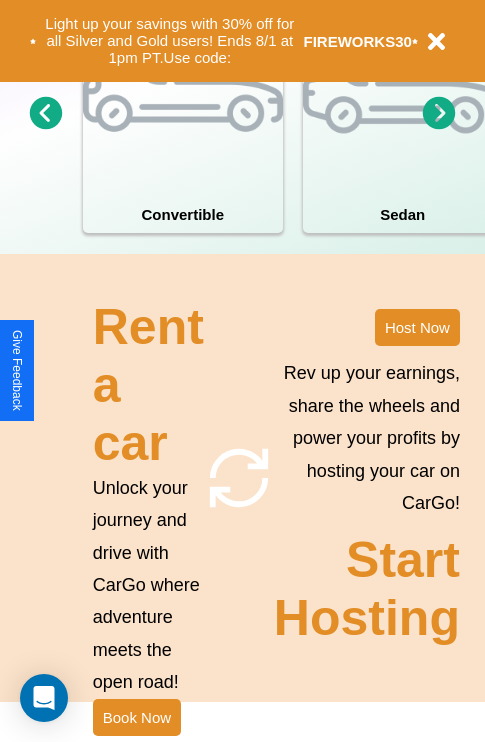 scroll, scrollTop: 1947, scrollLeft: 0, axis: vertical 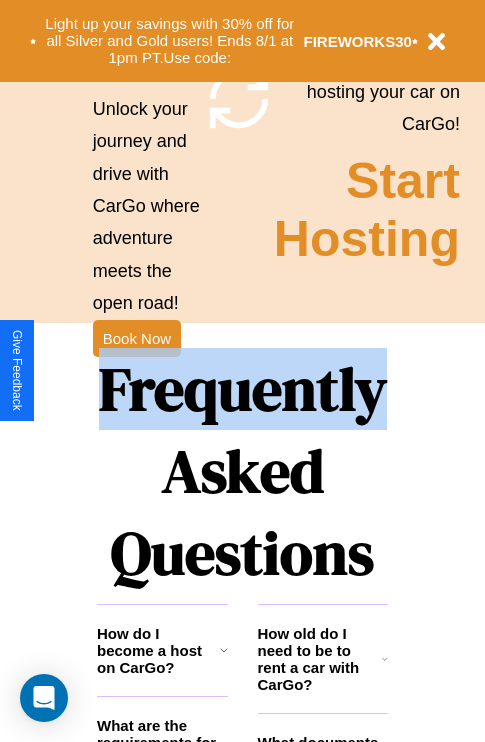 click on "Frequently Asked Questions" at bounding box center (242, 471) 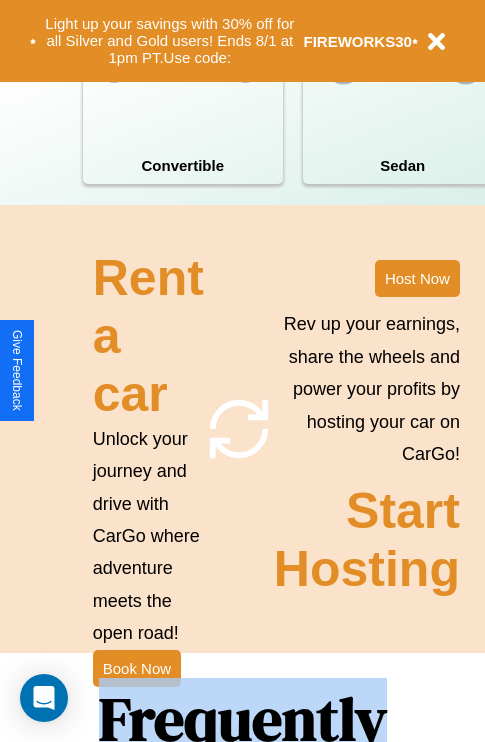 scroll, scrollTop: 0, scrollLeft: 0, axis: both 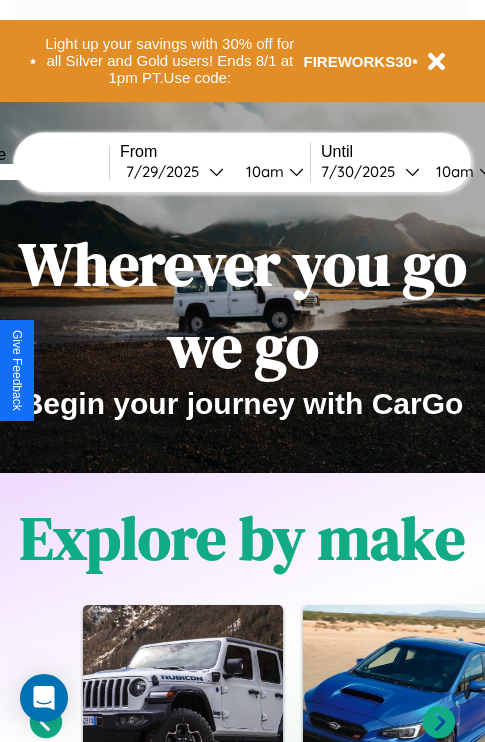click at bounding box center [34, 172] 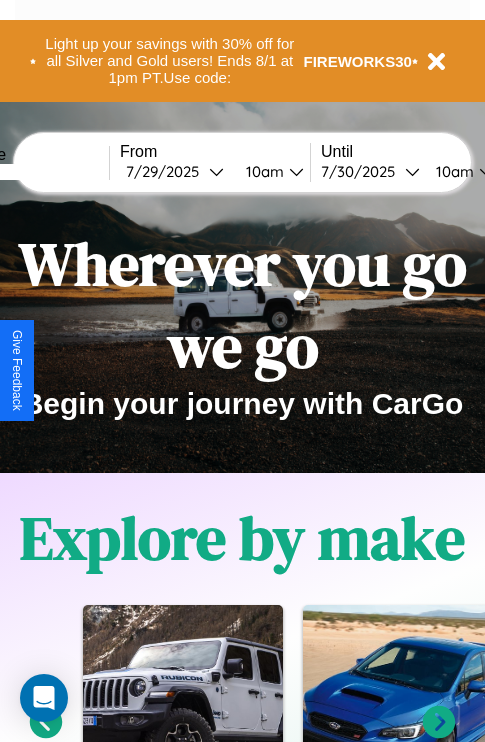 type on "******" 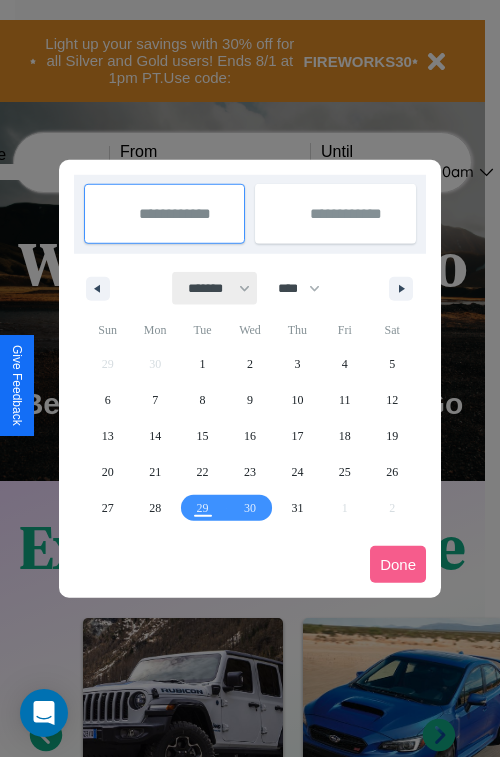 click on "******* ******** ***** ***** *** **** **** ****** ********* ******* ******** ********" at bounding box center (215, 288) 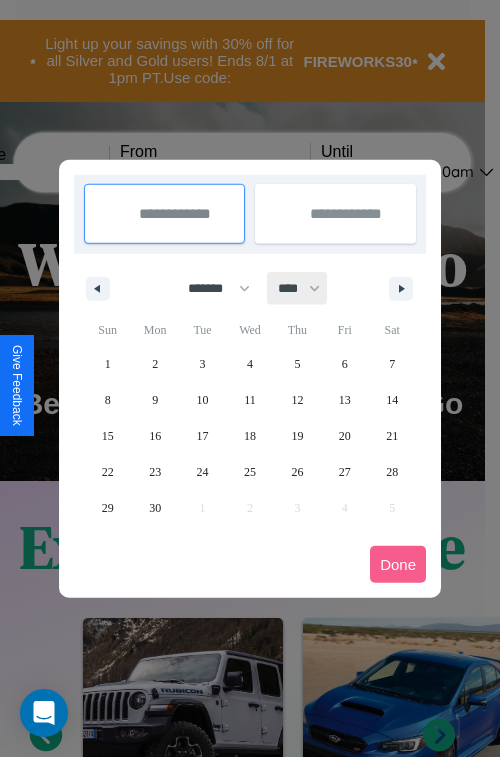 click on "**** **** **** **** **** **** **** **** **** **** **** **** **** **** **** **** **** **** **** **** **** **** **** **** **** **** **** **** **** **** **** **** **** **** **** **** **** **** **** **** **** **** **** **** **** **** **** **** **** **** **** **** **** **** **** **** **** **** **** **** **** **** **** **** **** **** **** **** **** **** **** **** **** **** **** **** **** **** **** **** **** **** **** **** **** **** **** **** **** **** **** **** **** **** **** **** **** **** **** **** **** **** **** **** **** **** **** **** **** **** **** **** **** **** **** **** **** **** **** **** ****" at bounding box center [298, 288] 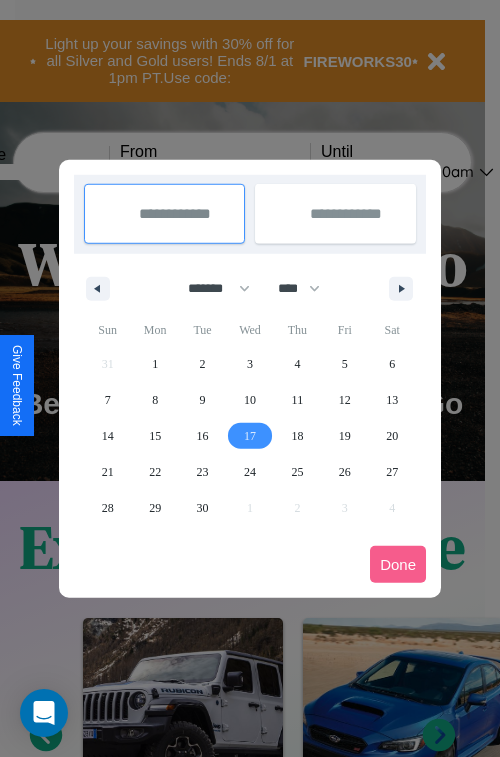 click on "17" at bounding box center [250, 436] 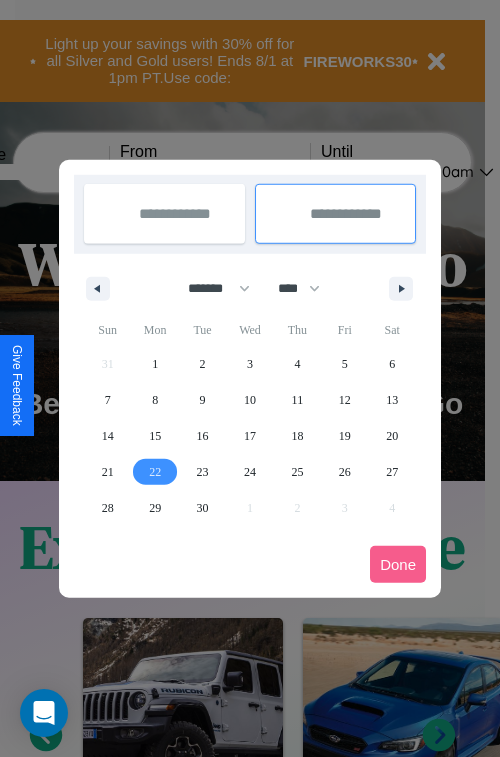 click on "22" at bounding box center (155, 472) 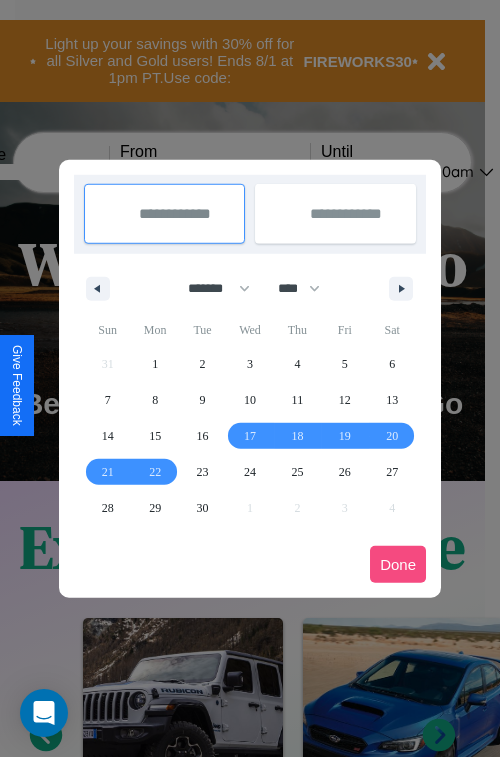 click on "Done" at bounding box center (398, 564) 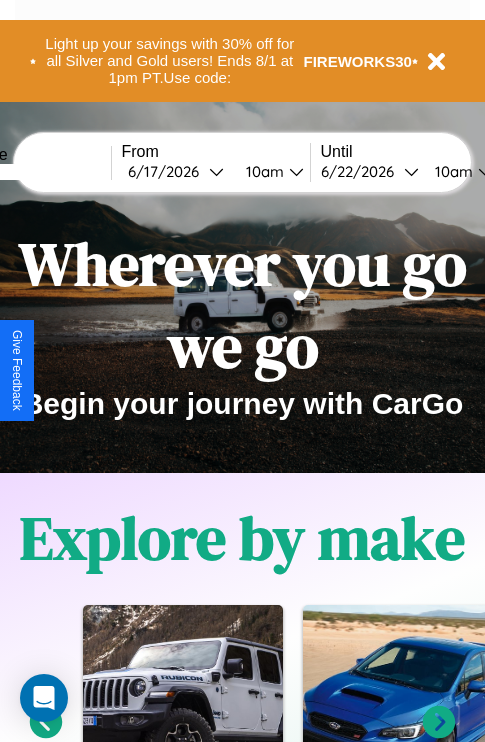 click on "10am" at bounding box center (262, 171) 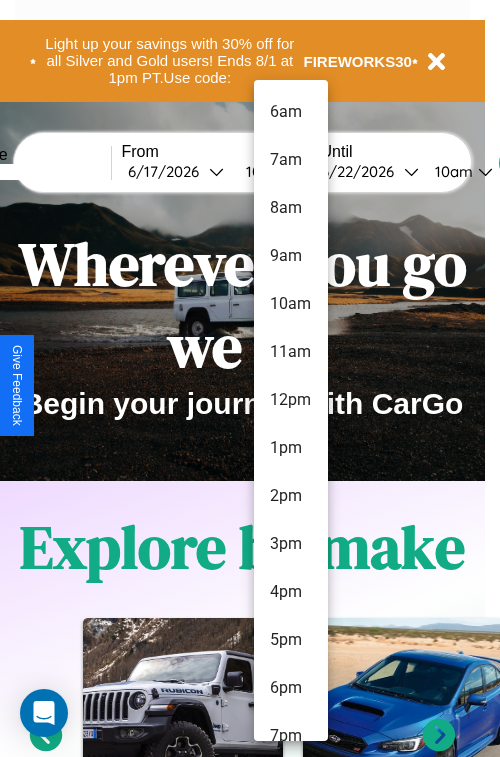 click on "7pm" at bounding box center (291, 736) 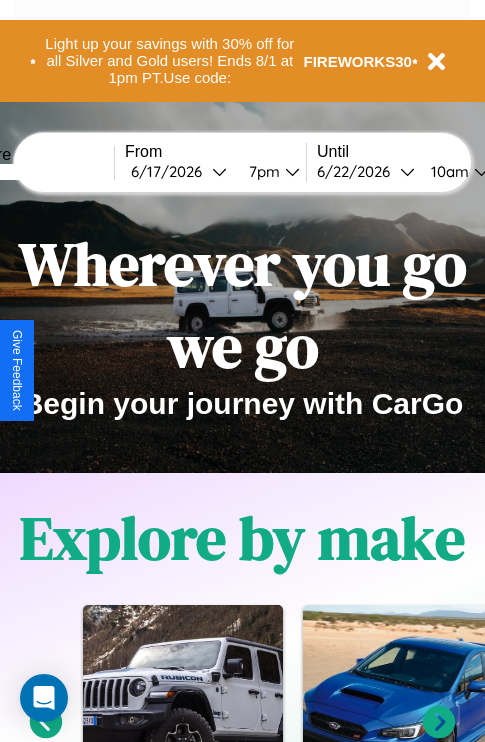 scroll, scrollTop: 0, scrollLeft: 72, axis: horizontal 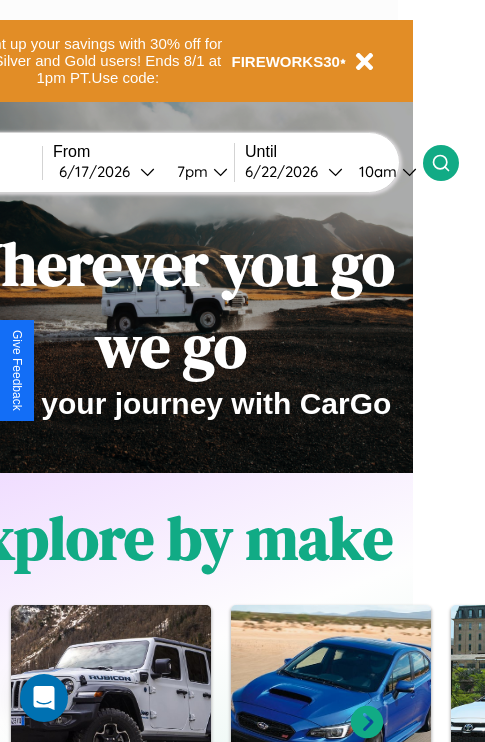 click 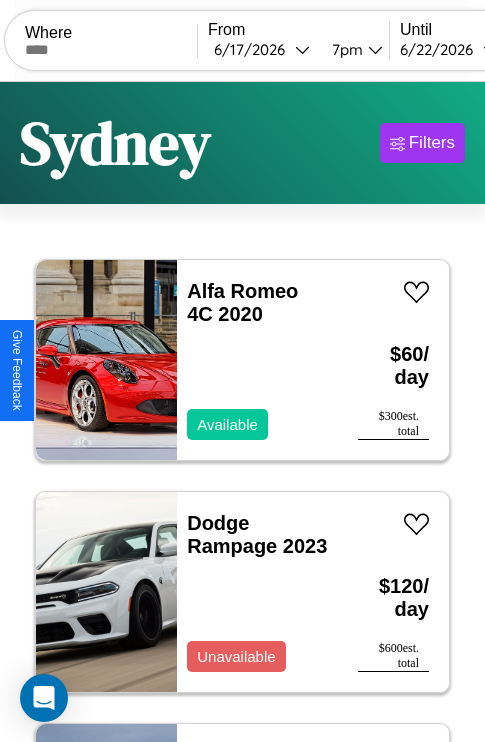 scroll, scrollTop: 89, scrollLeft: 0, axis: vertical 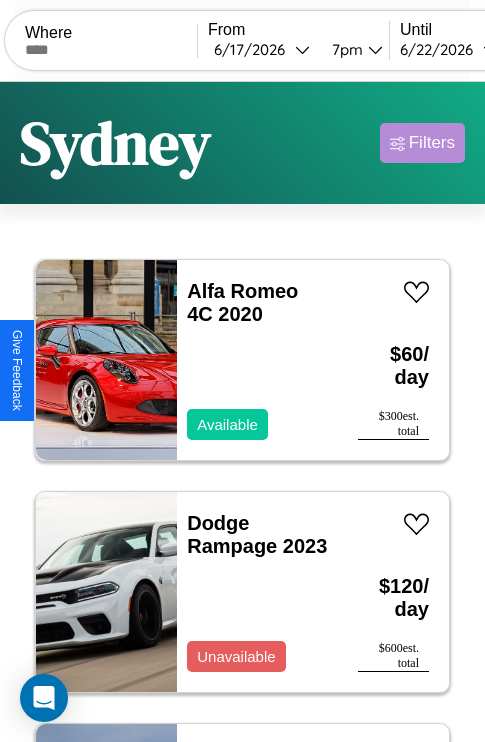 click on "Filters" at bounding box center [432, 143] 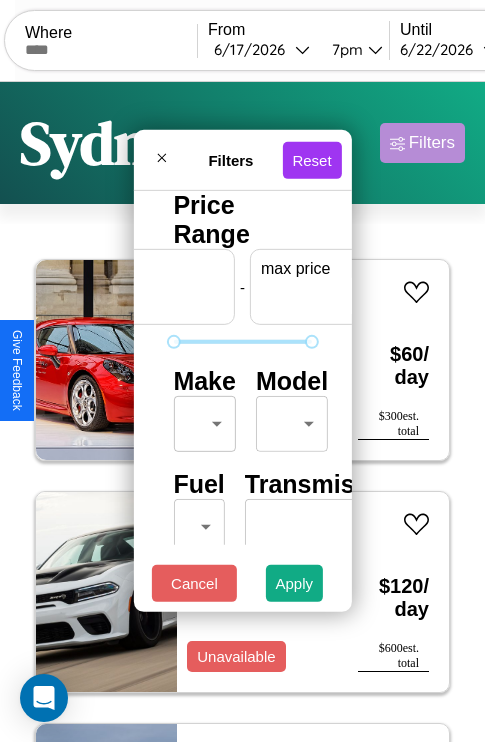 scroll, scrollTop: 0, scrollLeft: 124, axis: horizontal 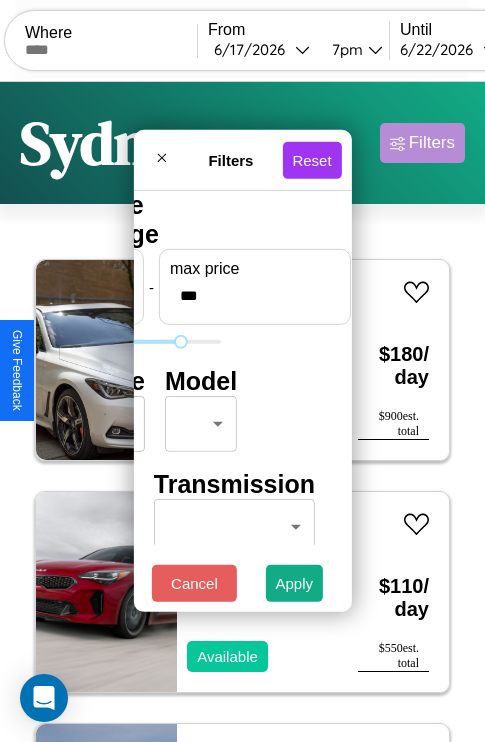 type on "***" 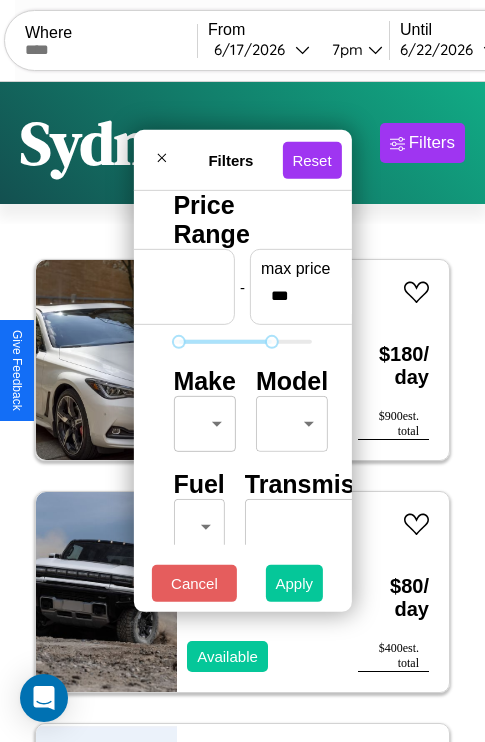 type on "**" 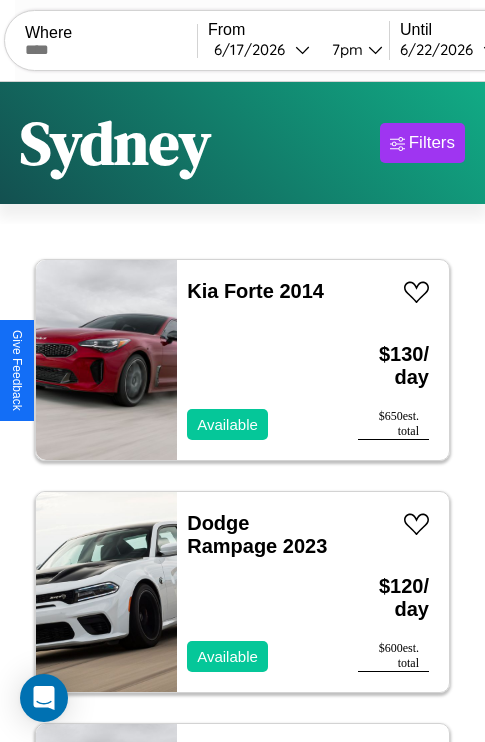 scroll, scrollTop: 79, scrollLeft: 0, axis: vertical 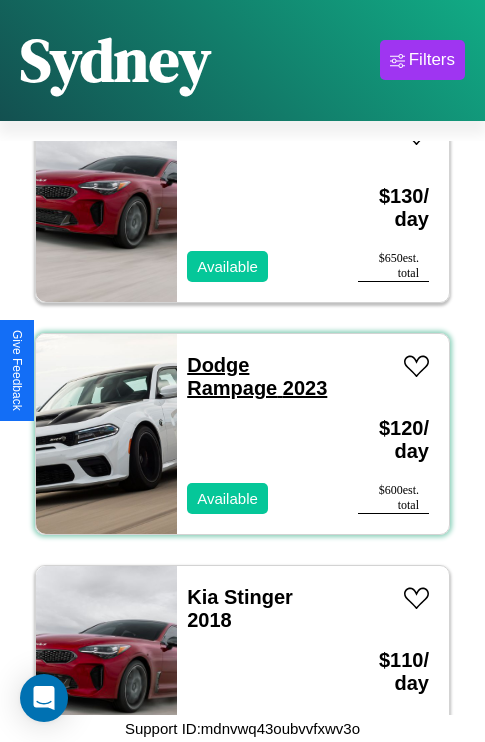 click on "Dodge   Rampage   2023" at bounding box center (257, 376) 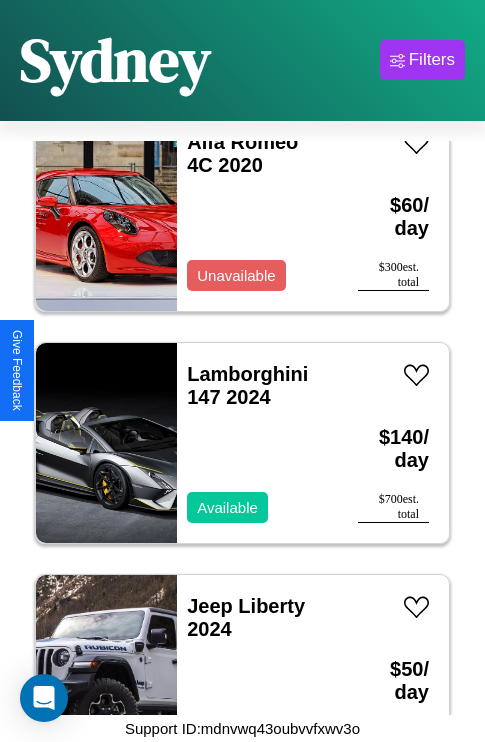 scroll, scrollTop: 2163, scrollLeft: 0, axis: vertical 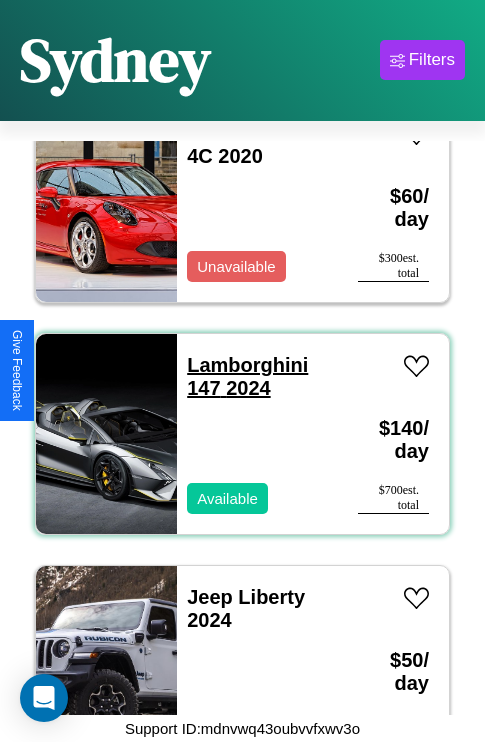 click on "Lamborghini   147   2024" at bounding box center (247, 376) 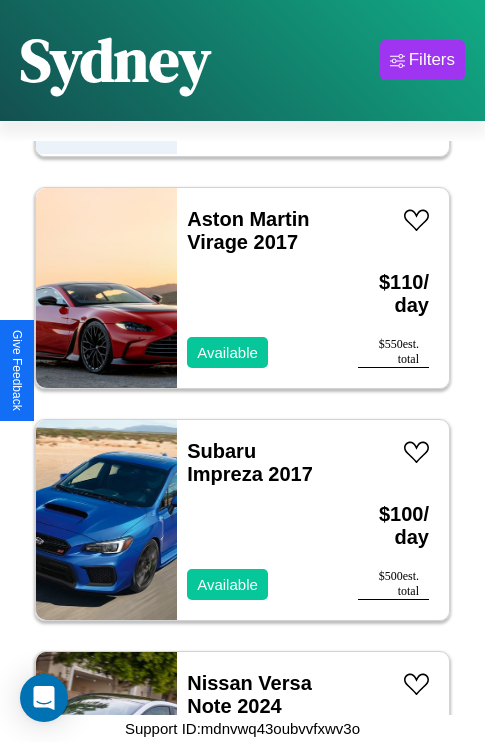 scroll, scrollTop: 5022, scrollLeft: 0, axis: vertical 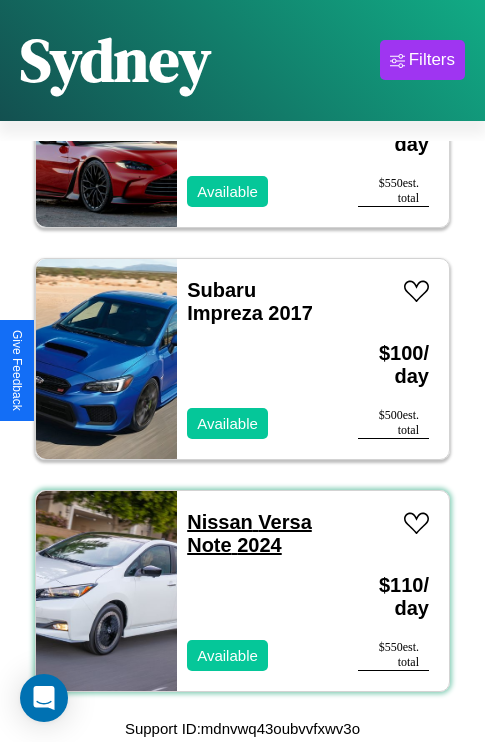 click on "Nissan   Versa Note   2024" at bounding box center [249, 533] 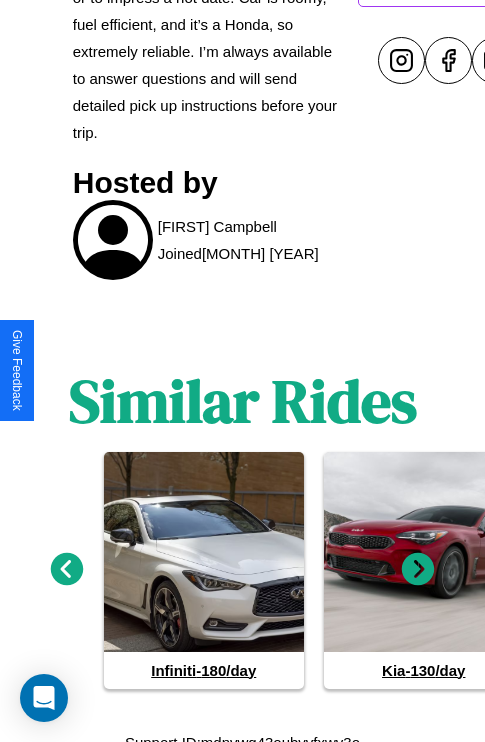 scroll, scrollTop: 940, scrollLeft: 0, axis: vertical 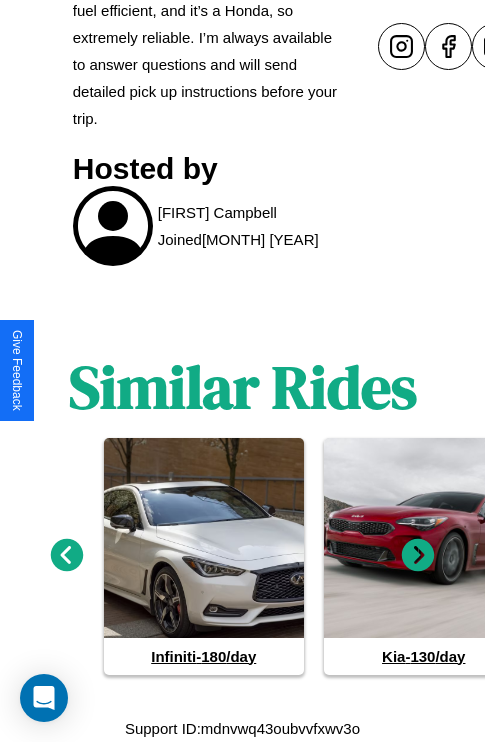 click 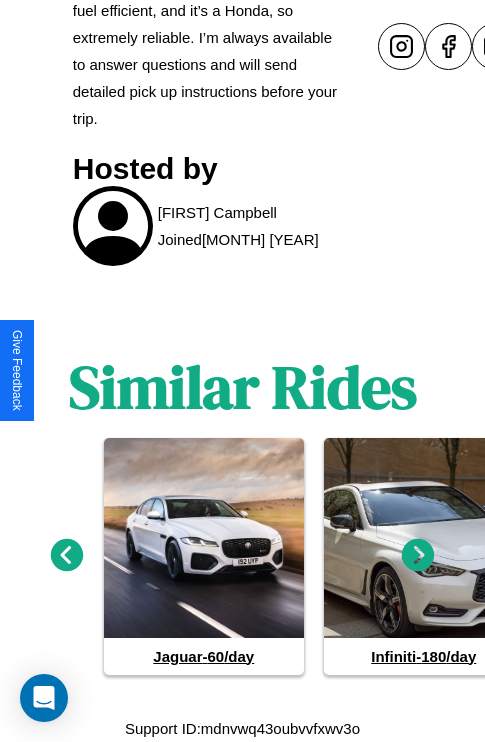 click 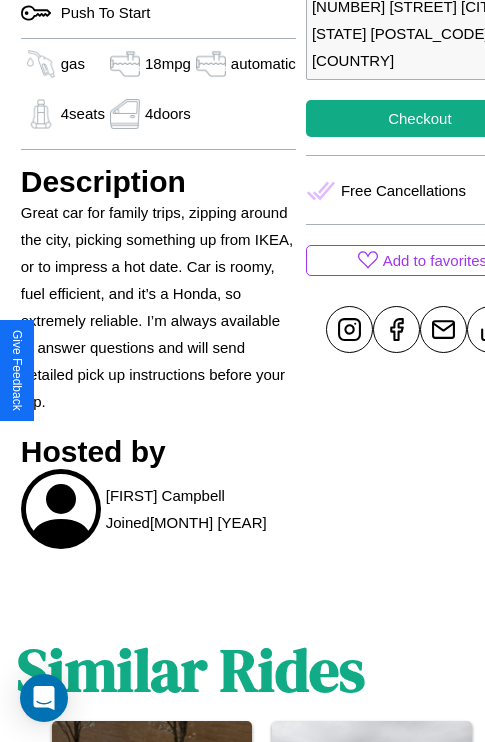 scroll, scrollTop: 588, scrollLeft: 64, axis: both 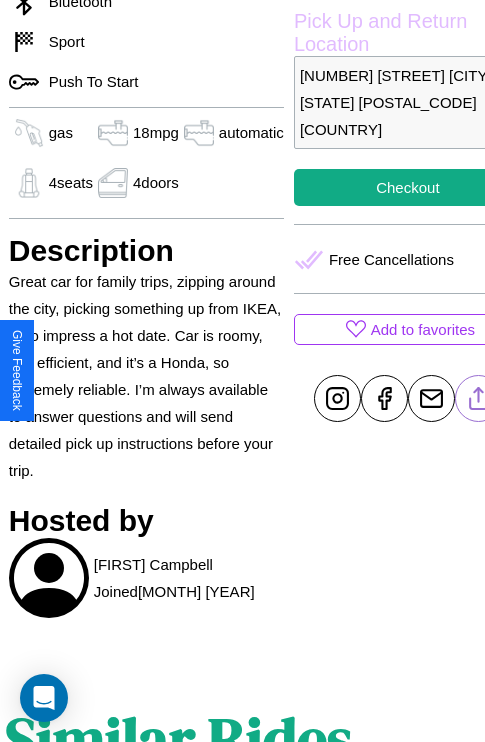 click 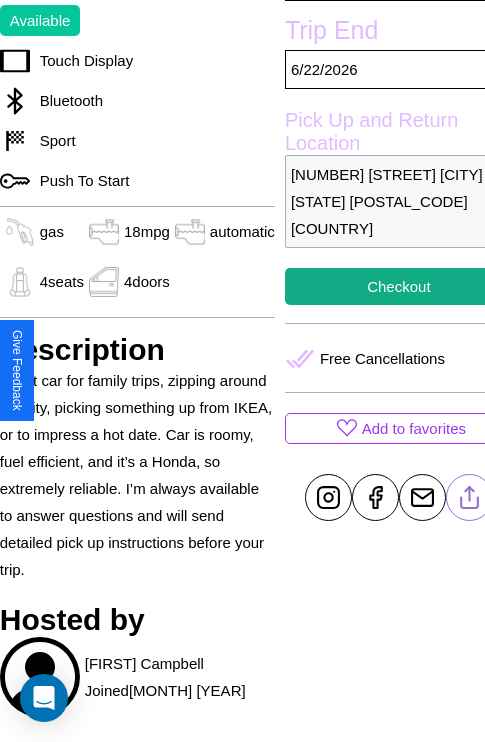 scroll, scrollTop: 377, scrollLeft: 84, axis: both 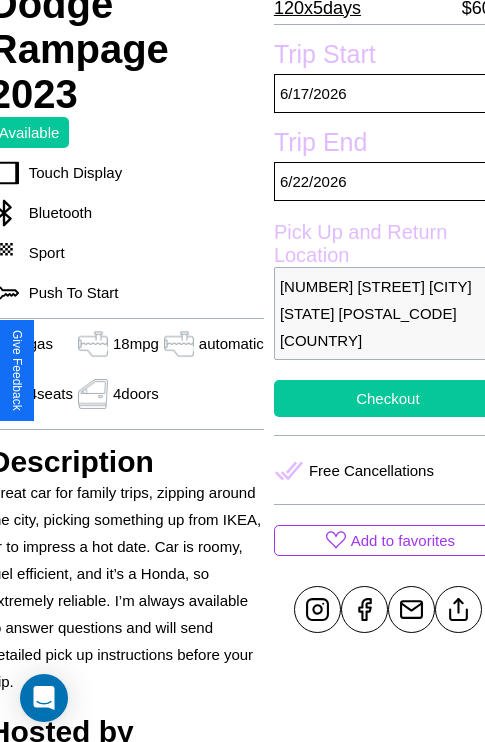 click on "Checkout" at bounding box center [388, 398] 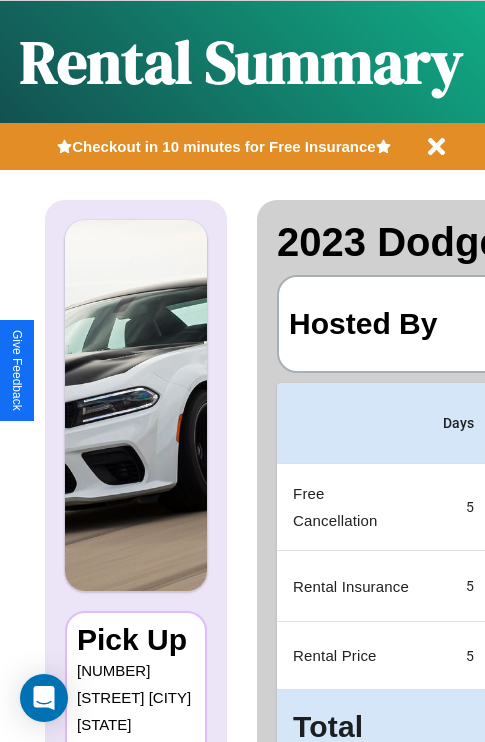 scroll, scrollTop: 0, scrollLeft: 378, axis: horizontal 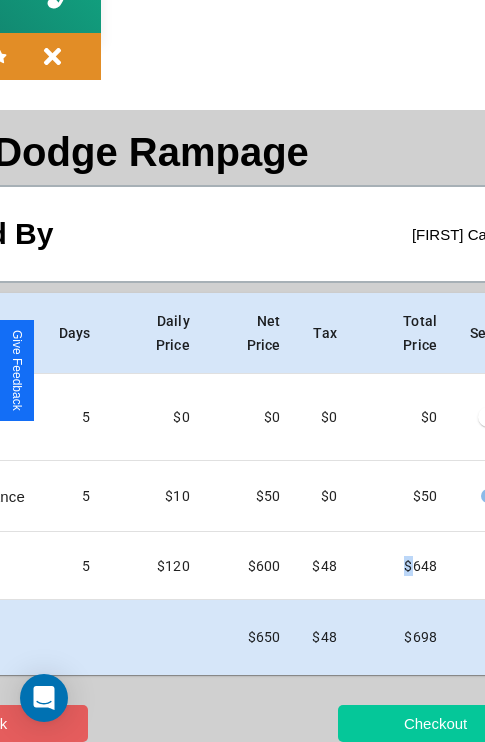 click on "Checkout" at bounding box center [435, 723] 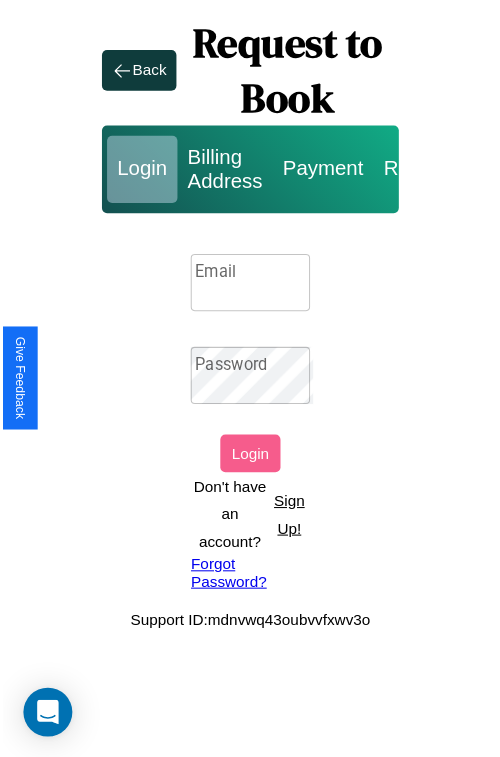 scroll, scrollTop: 0, scrollLeft: 0, axis: both 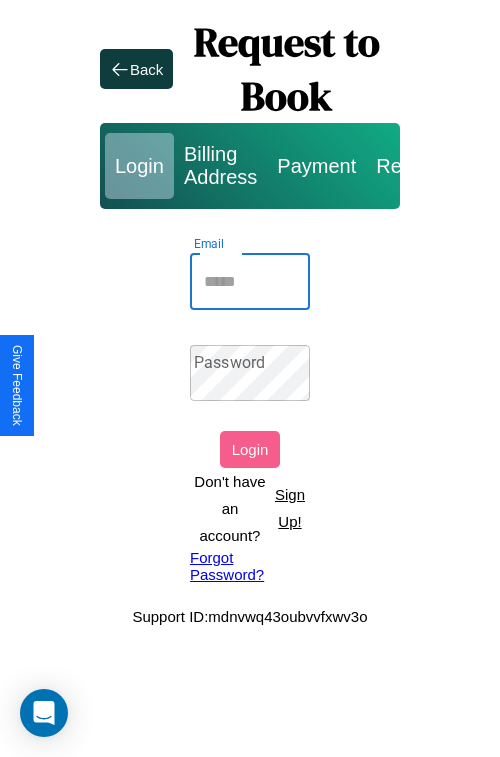 click on "Email" at bounding box center (250, 282) 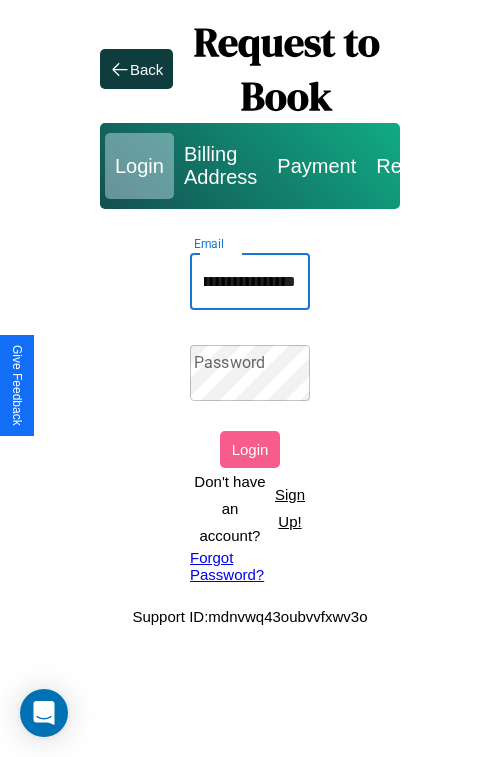 scroll, scrollTop: 0, scrollLeft: 74, axis: horizontal 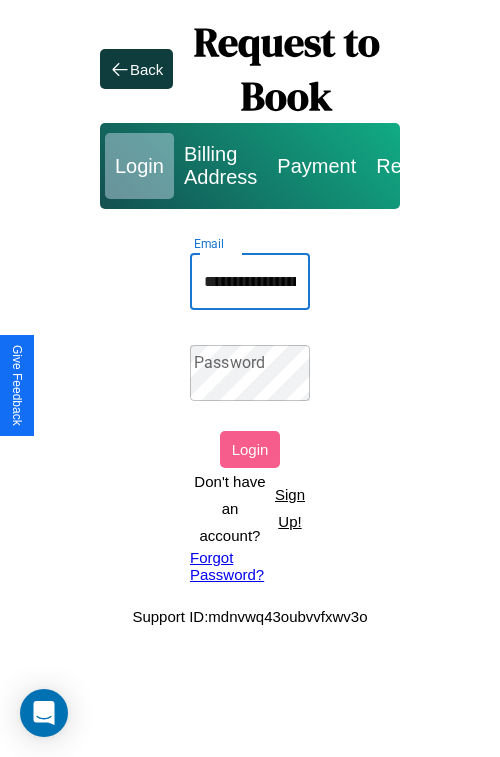 click on "Forgot Password?" at bounding box center [250, 566] 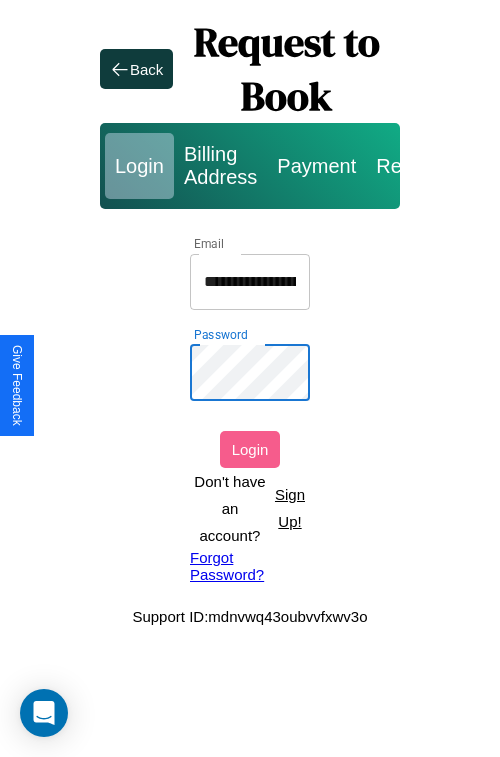 scroll, scrollTop: 0, scrollLeft: 75, axis: horizontal 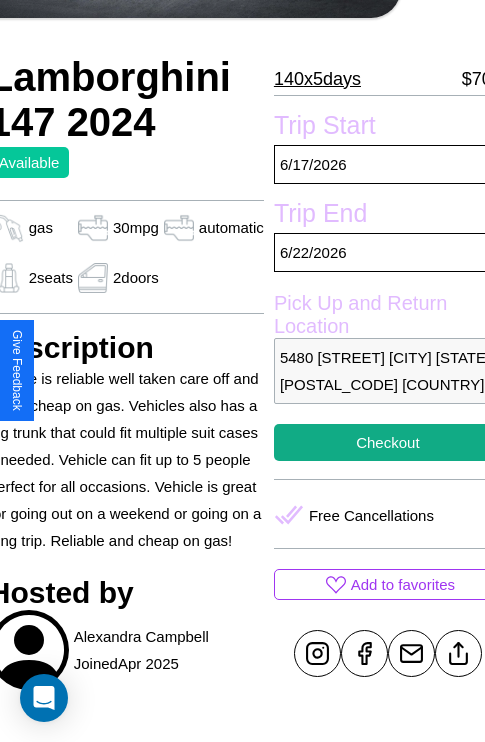 click on "5480 Liberty Street  Sydney New South Wales 44465 Australia" at bounding box center [388, 371] 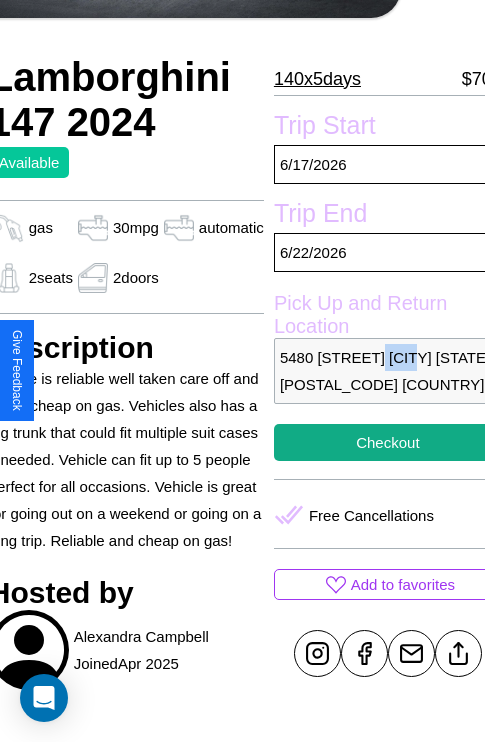 click on "5480 Liberty Street  Sydney New South Wales 44465 Australia" at bounding box center [388, 371] 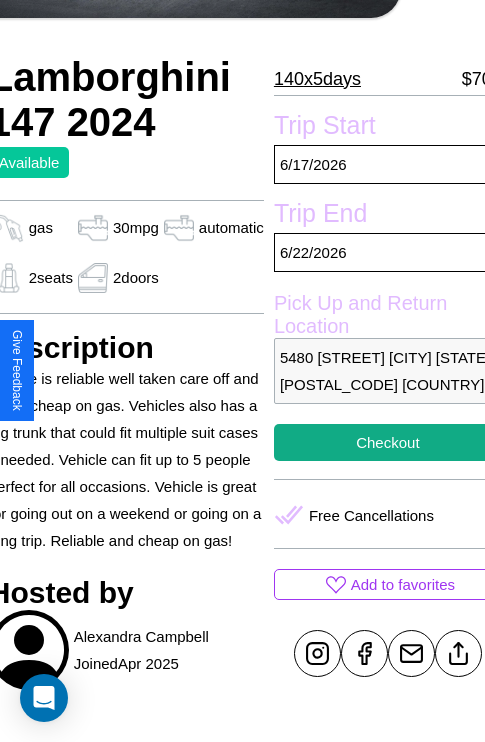click on "5480 Liberty Street  Sydney New South Wales 44465 Australia" at bounding box center [388, 371] 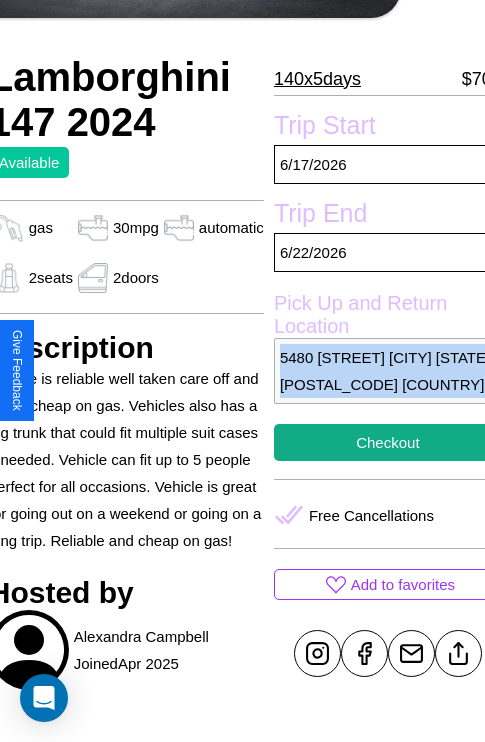 click on "5480 Liberty Street  Sydney New South Wales 44465 Australia" at bounding box center (388, 371) 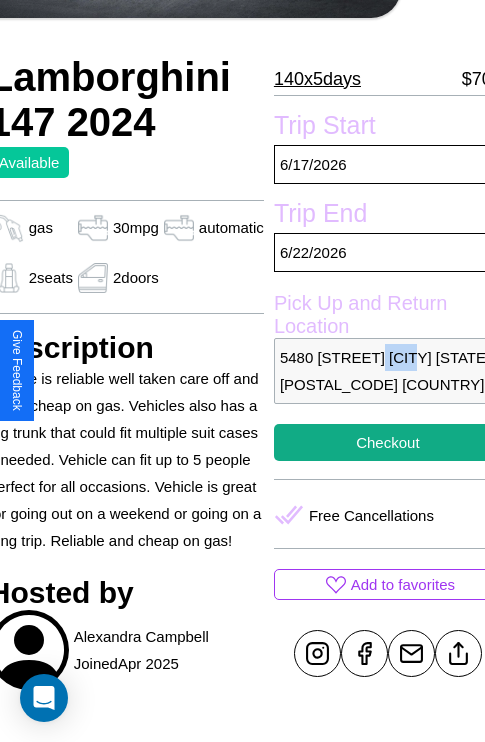click on "5480 Liberty Street  Sydney New South Wales 44465 Australia" at bounding box center [388, 371] 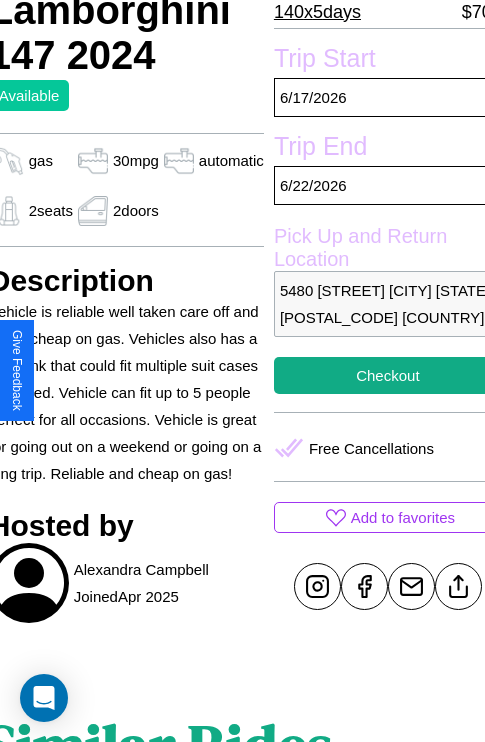 scroll, scrollTop: 408, scrollLeft: 84, axis: both 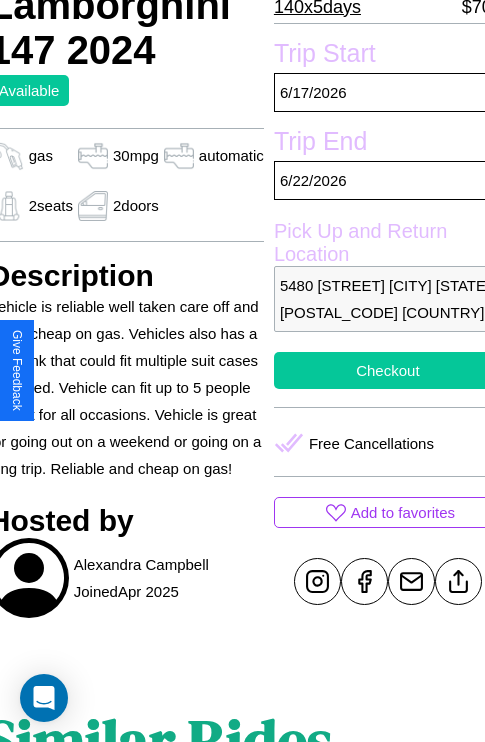 click on "Checkout" at bounding box center (388, 370) 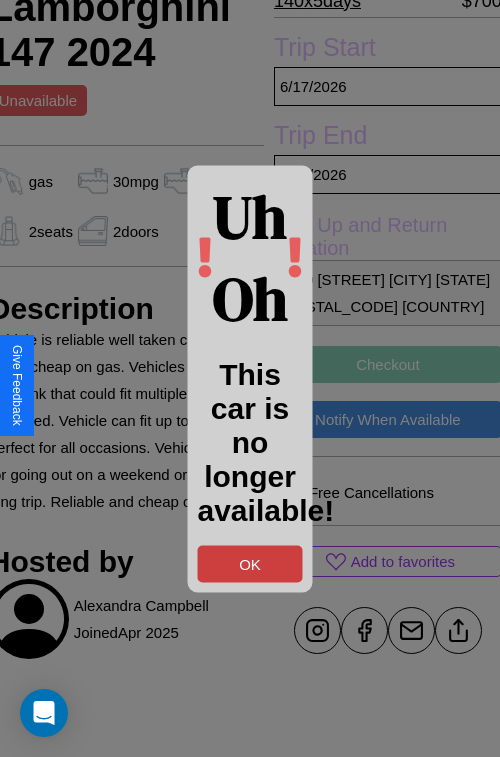 click on "OK" at bounding box center (250, 563) 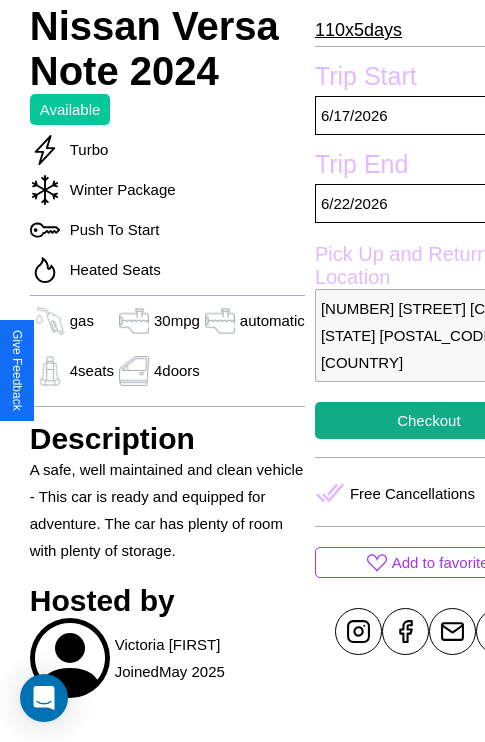 scroll, scrollTop: 709, scrollLeft: 64, axis: both 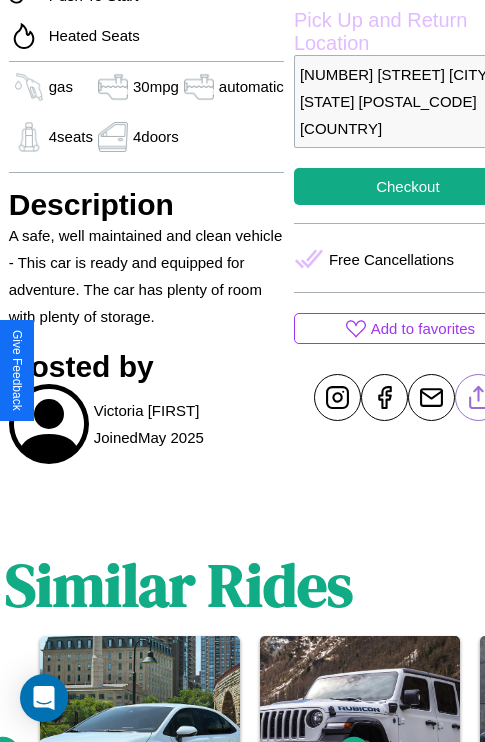 click 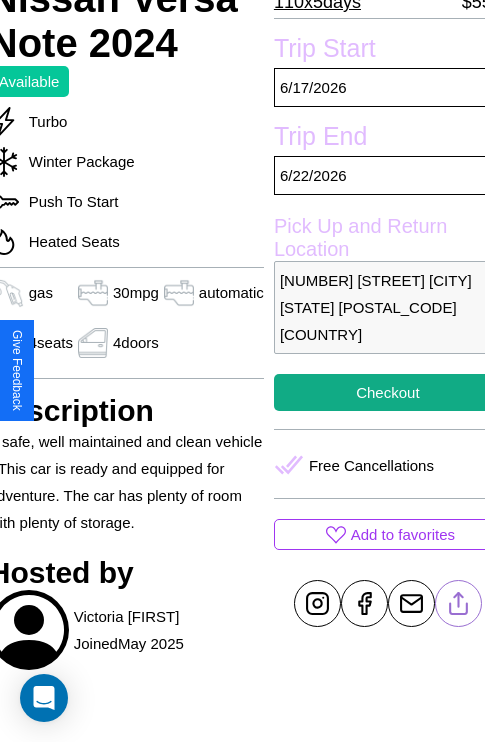scroll, scrollTop: 498, scrollLeft: 84, axis: both 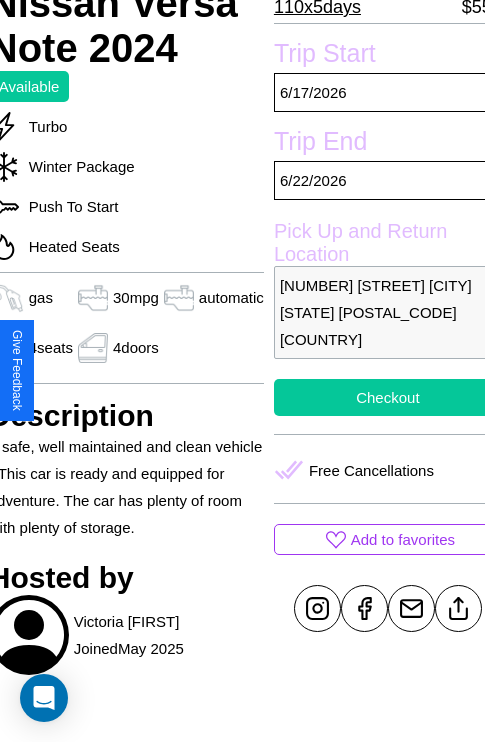 click on "Checkout" at bounding box center (388, 397) 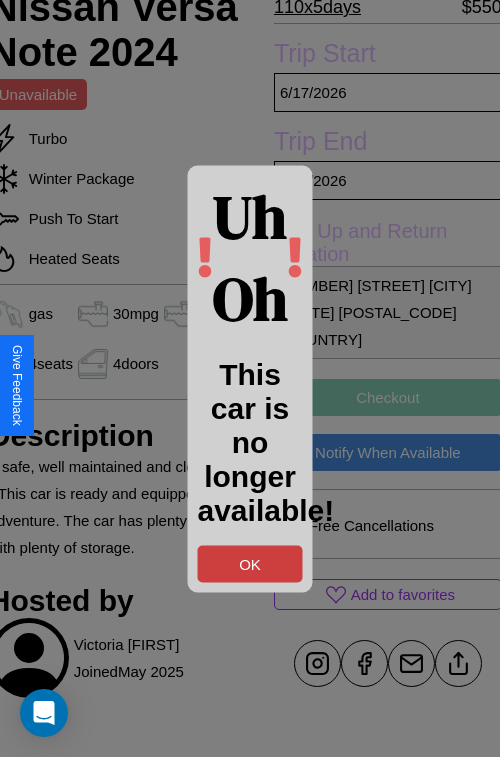 click on "OK" at bounding box center [250, 563] 